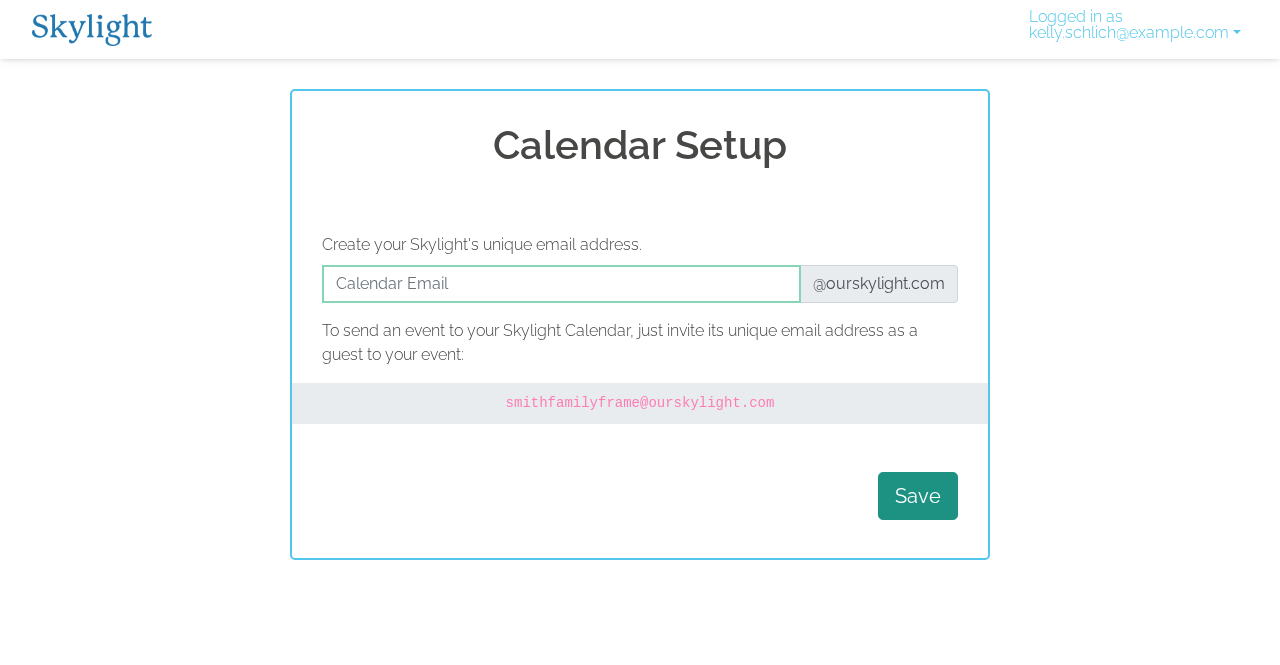 scroll, scrollTop: 0, scrollLeft: 0, axis: both 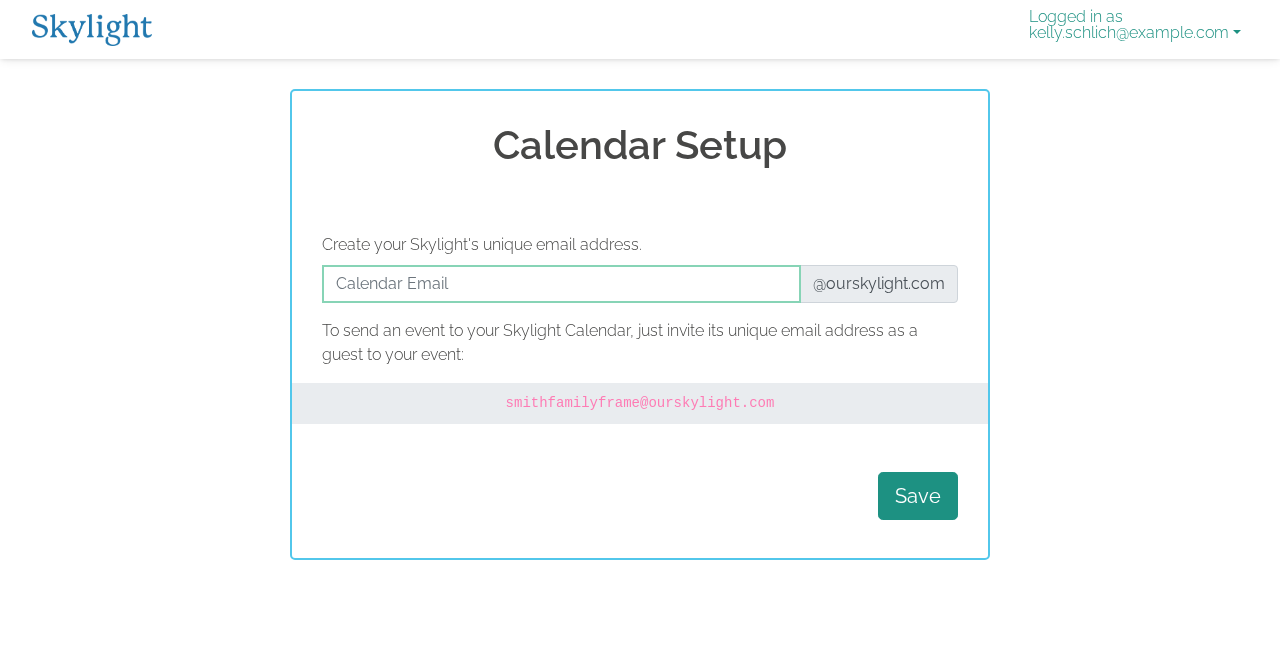 click on "Logged in as kelly.schlich@gmail.com" at bounding box center (1135, 29) 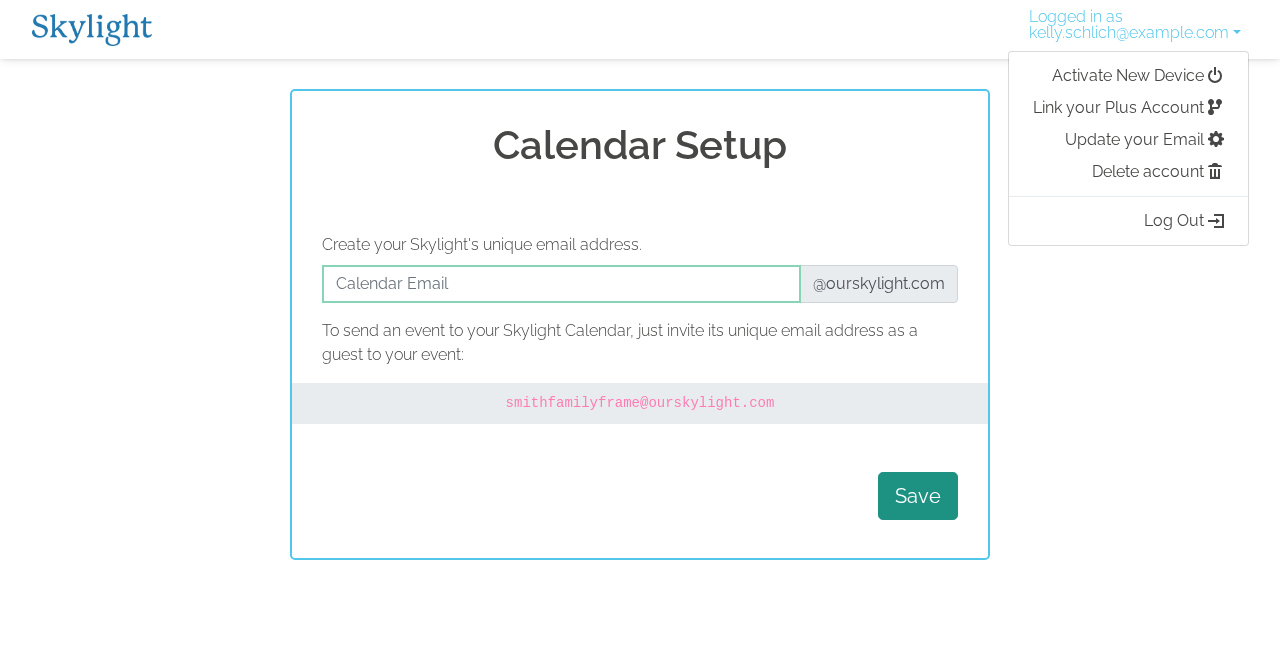 click at bounding box center (92, 30) 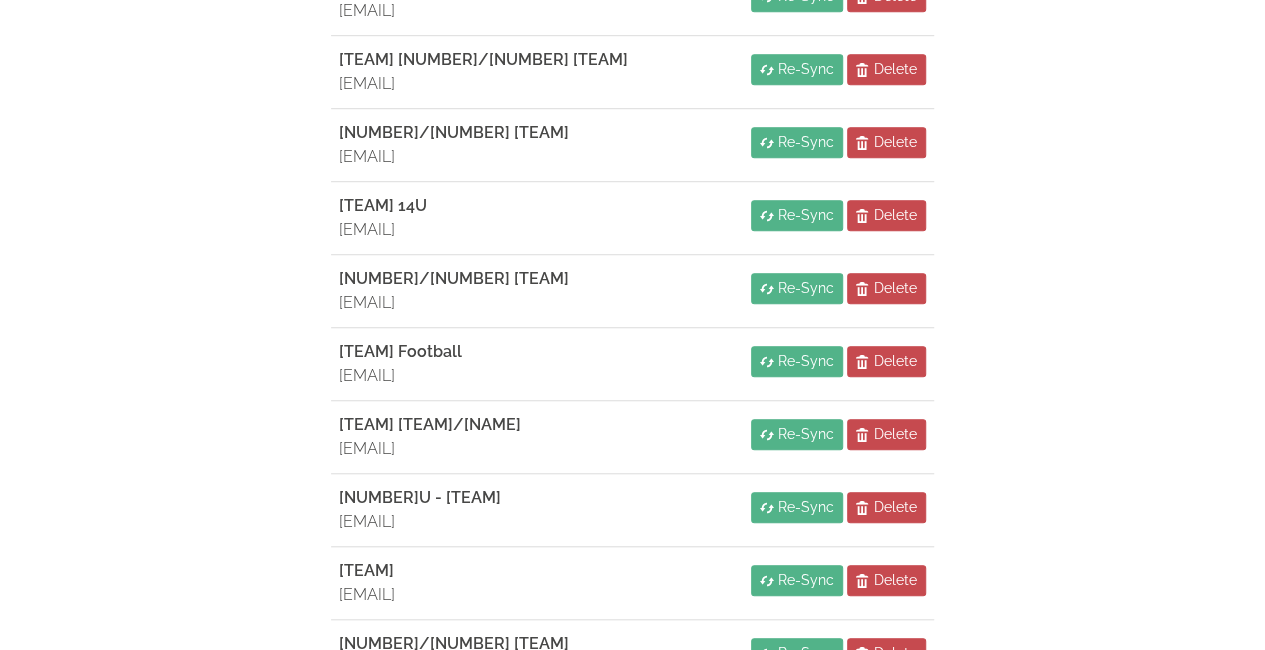 scroll, scrollTop: 1066, scrollLeft: 0, axis: vertical 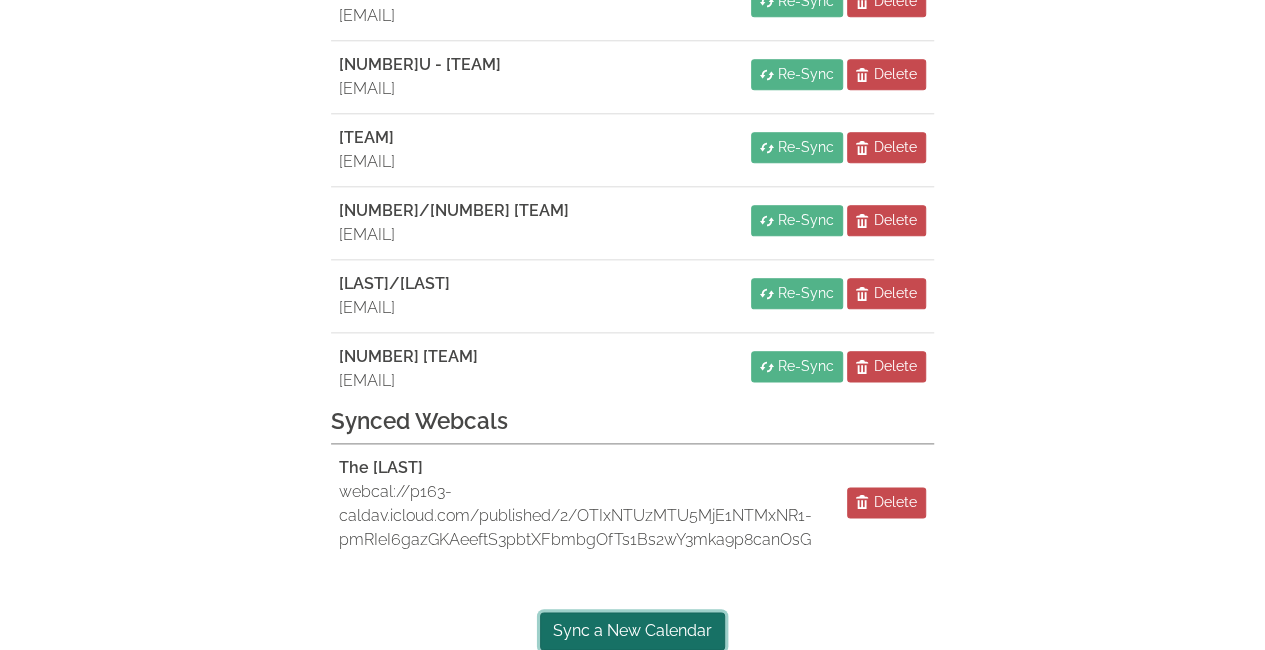 click on "Sync a New Calendar" at bounding box center (632, 631) 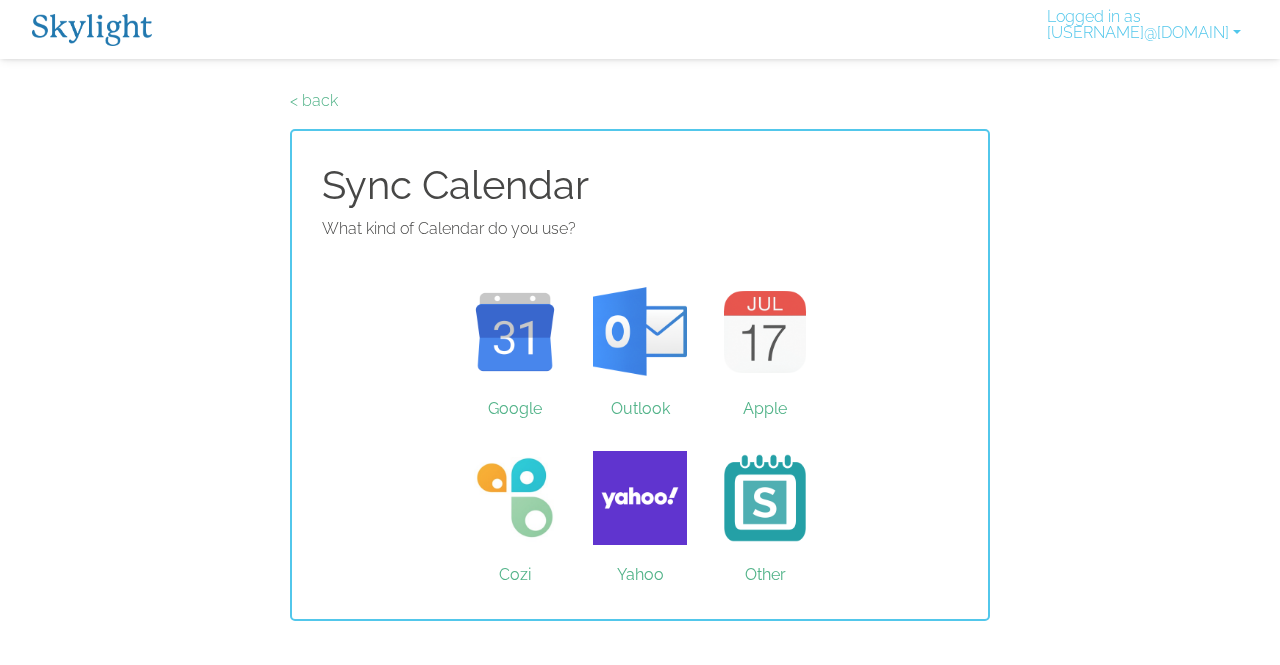 scroll, scrollTop: 0, scrollLeft: 0, axis: both 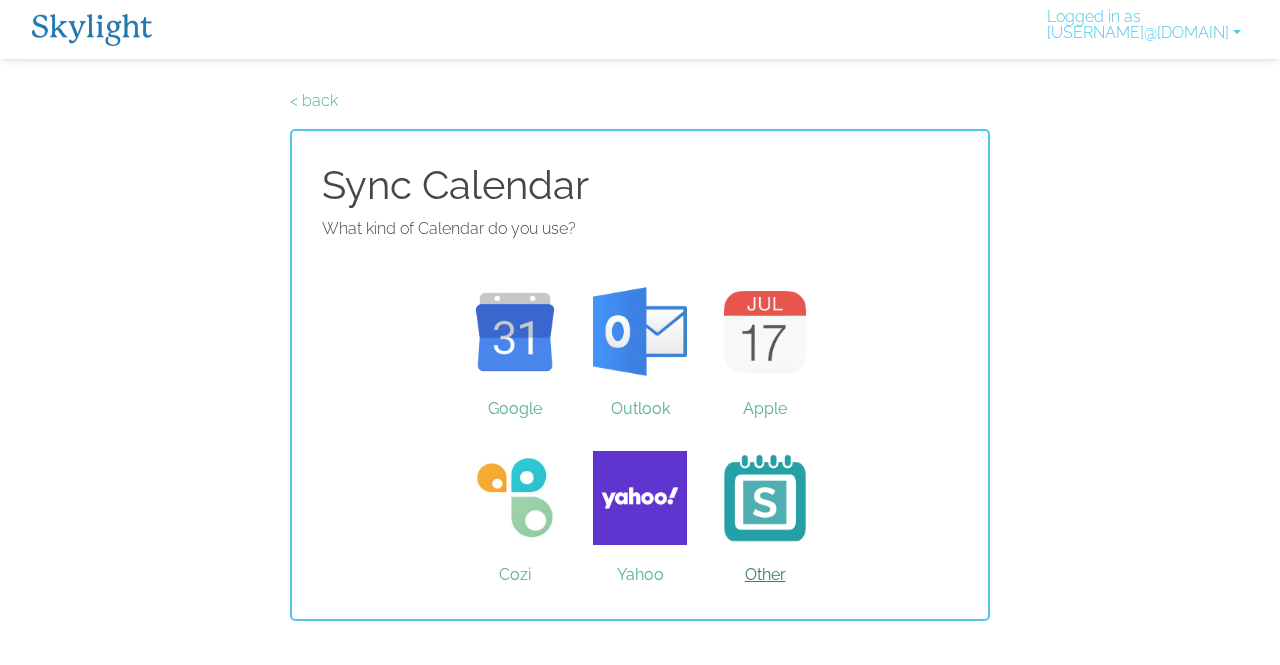 click on "Other" at bounding box center [765, 498] 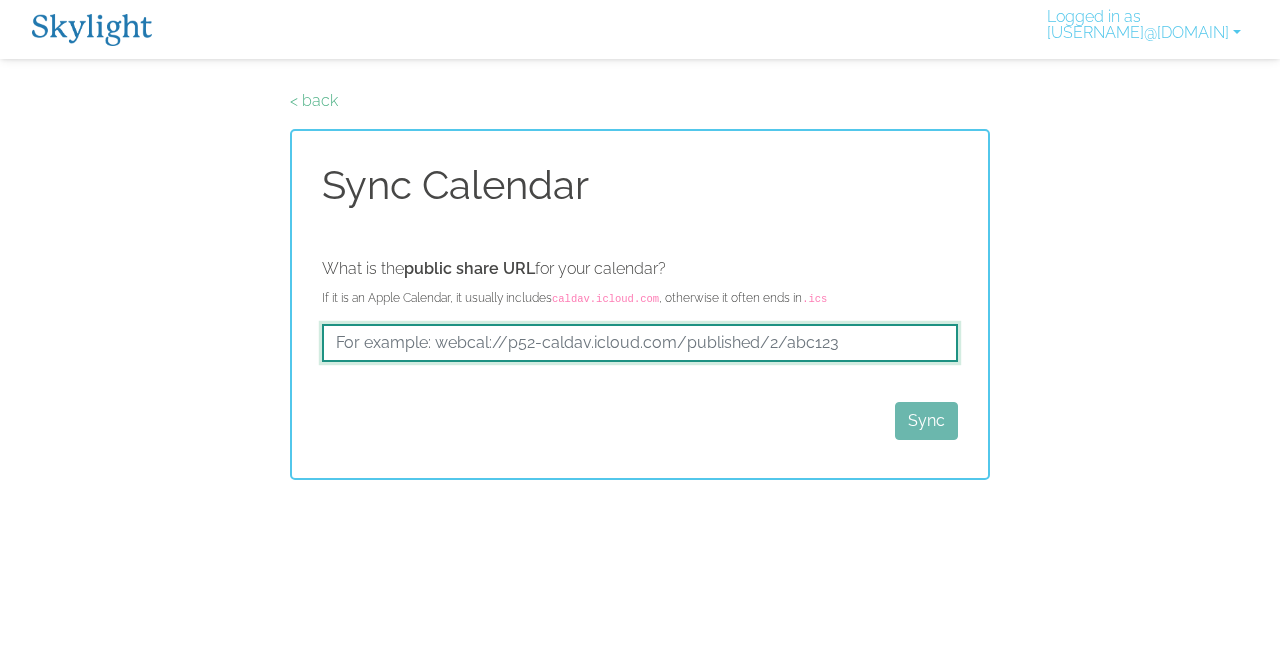 click at bounding box center (640, 343) 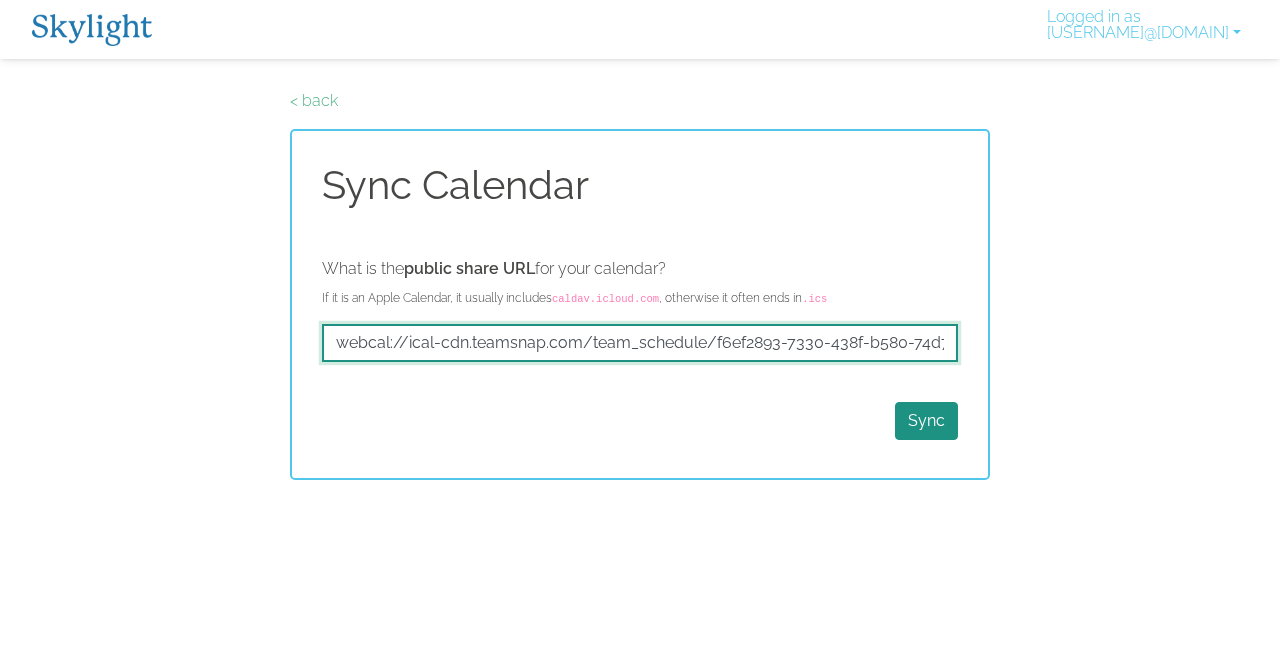 scroll, scrollTop: 0, scrollLeft: 96, axis: horizontal 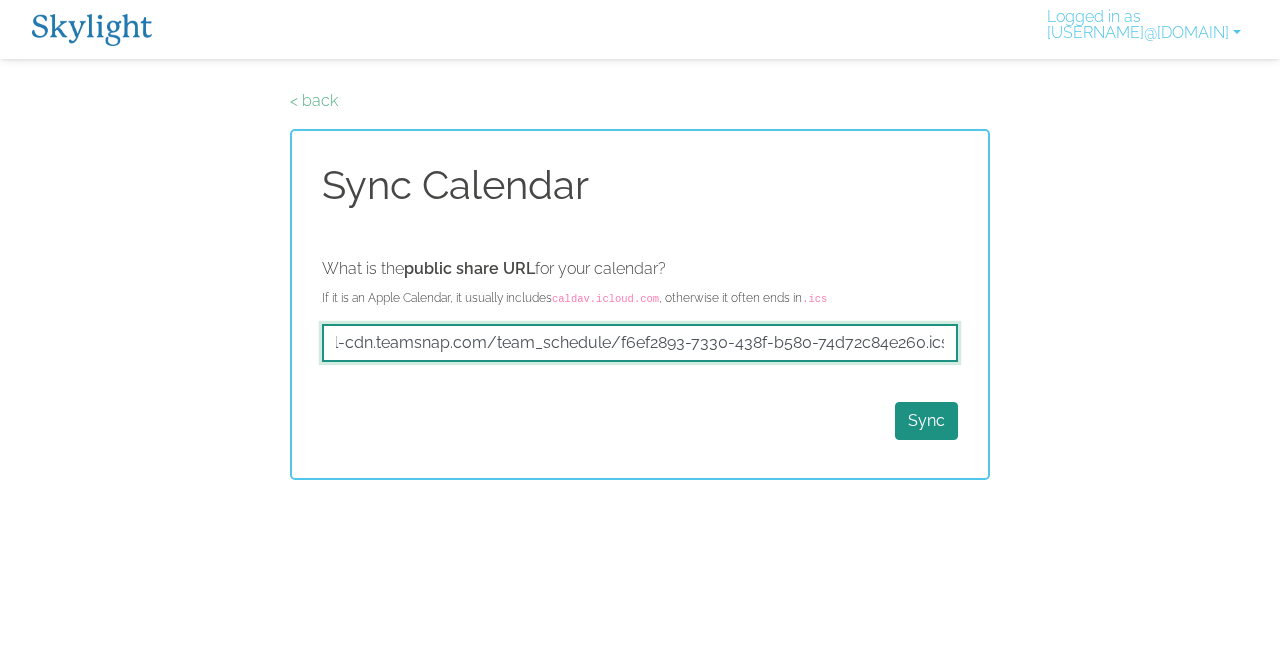 type on "webcal://ical-cdn.teamsnap.com/team_schedule/f6ef2893-7330-438f-b580-74d72c84e260.ics" 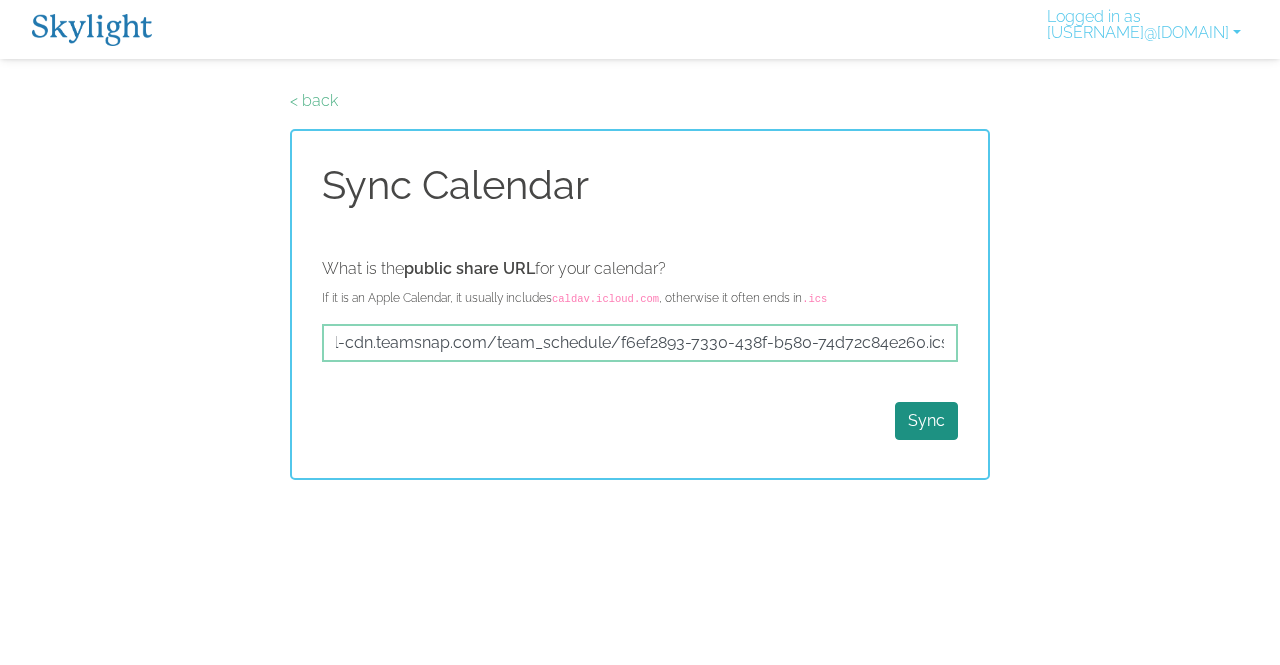 scroll, scrollTop: 0, scrollLeft: 0, axis: both 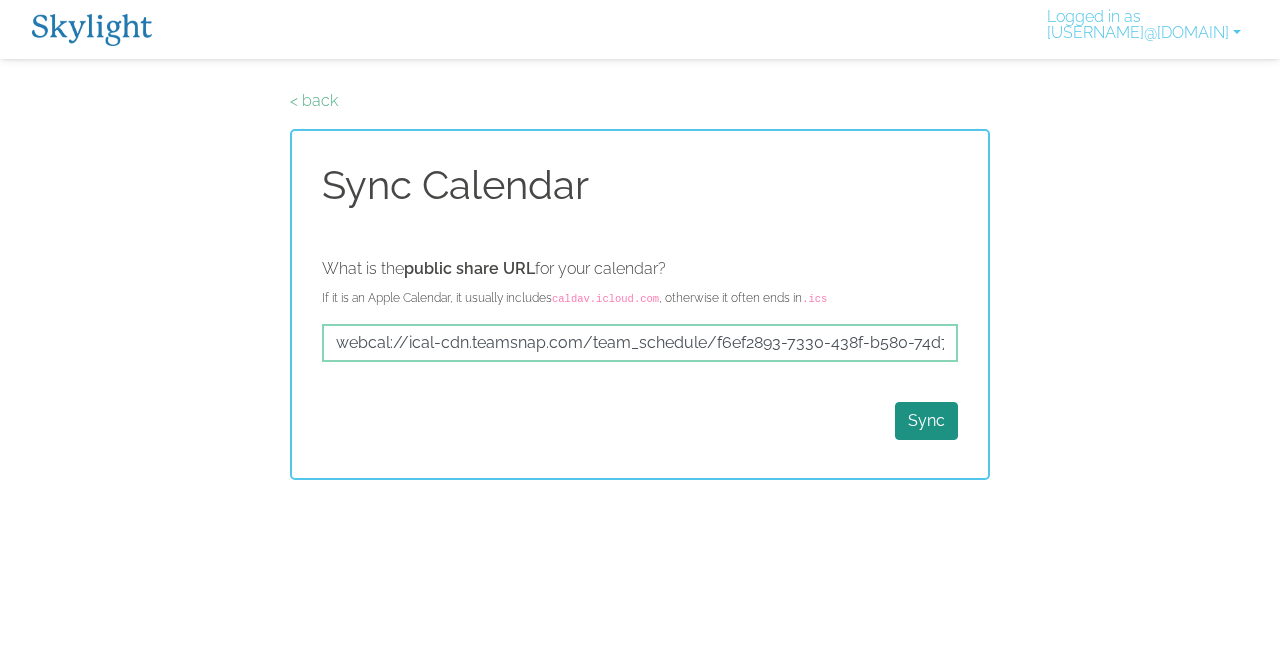 click on "Sync" at bounding box center [640, 421] 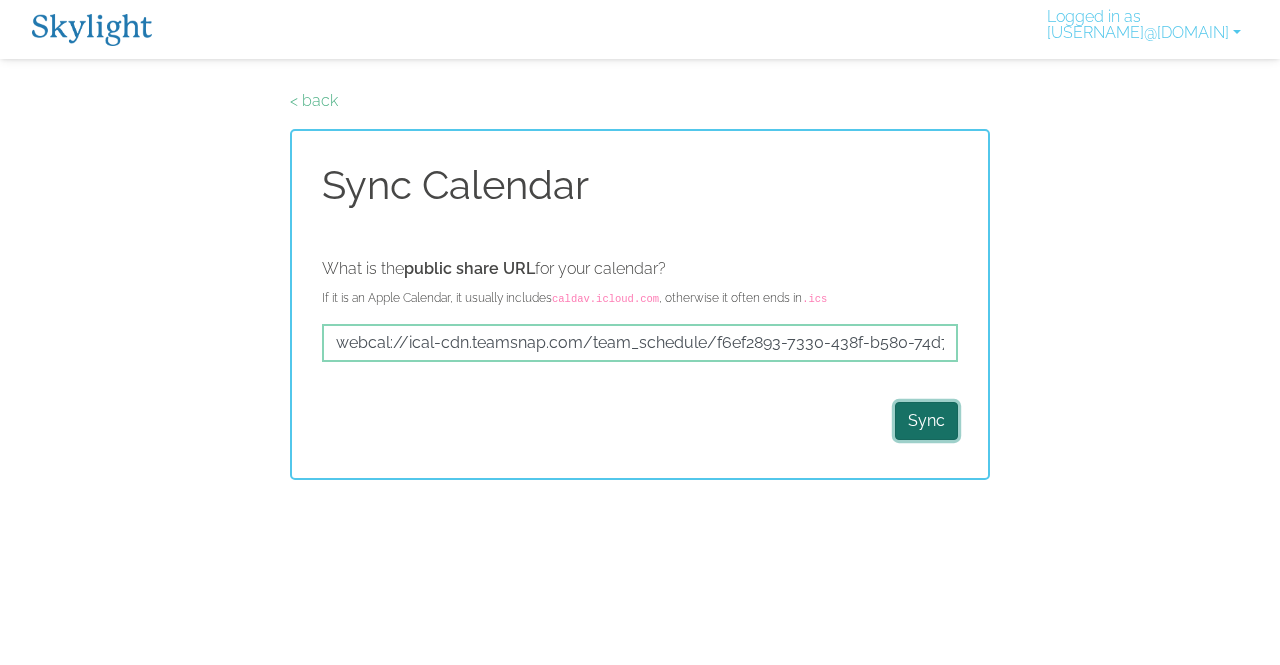 click on "Sync" at bounding box center [926, 421] 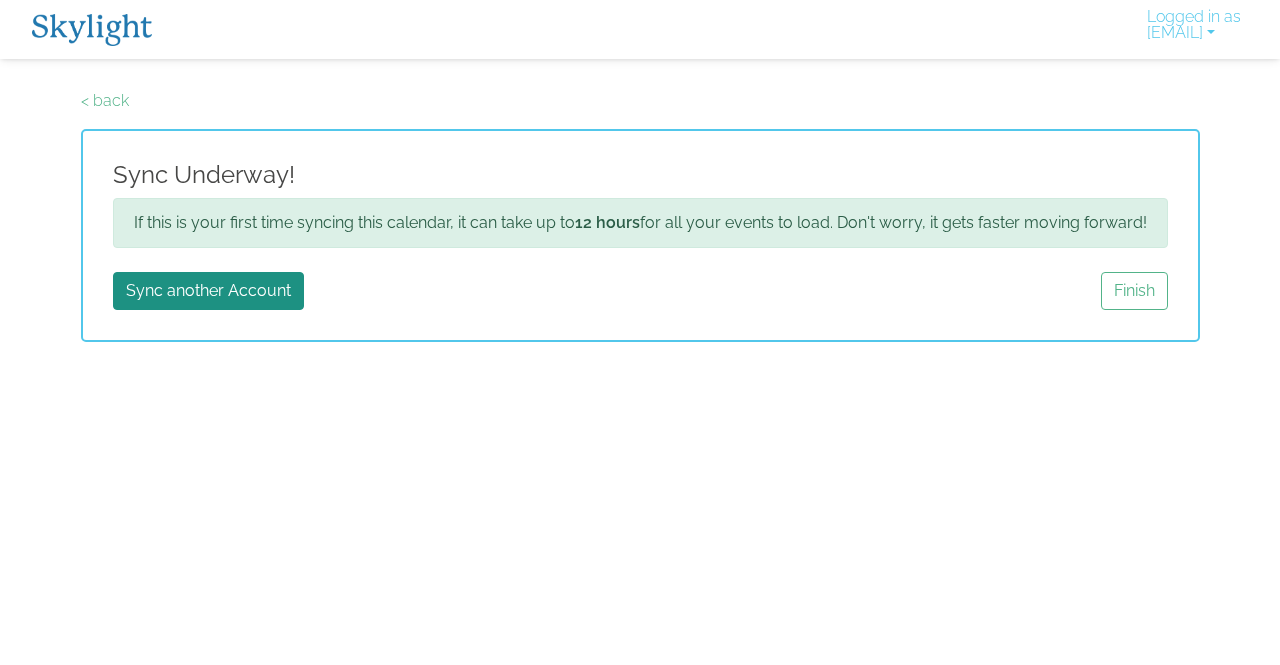 scroll, scrollTop: 0, scrollLeft: 0, axis: both 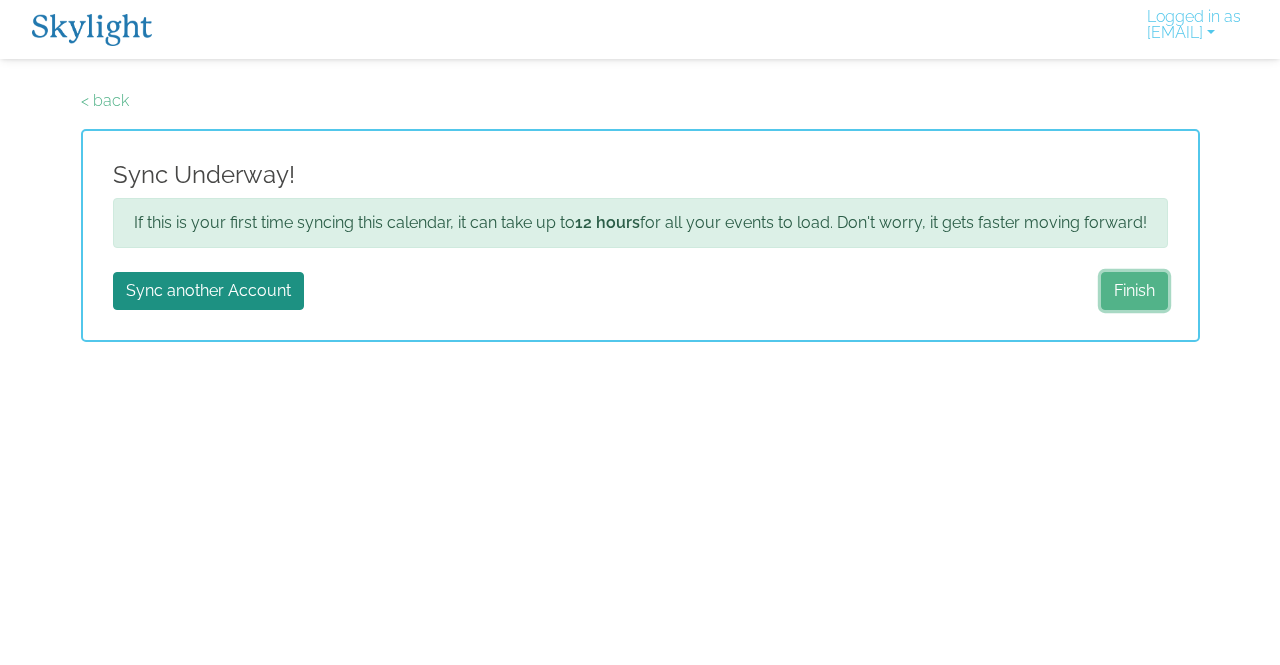 click on "Finish" at bounding box center (1134, 291) 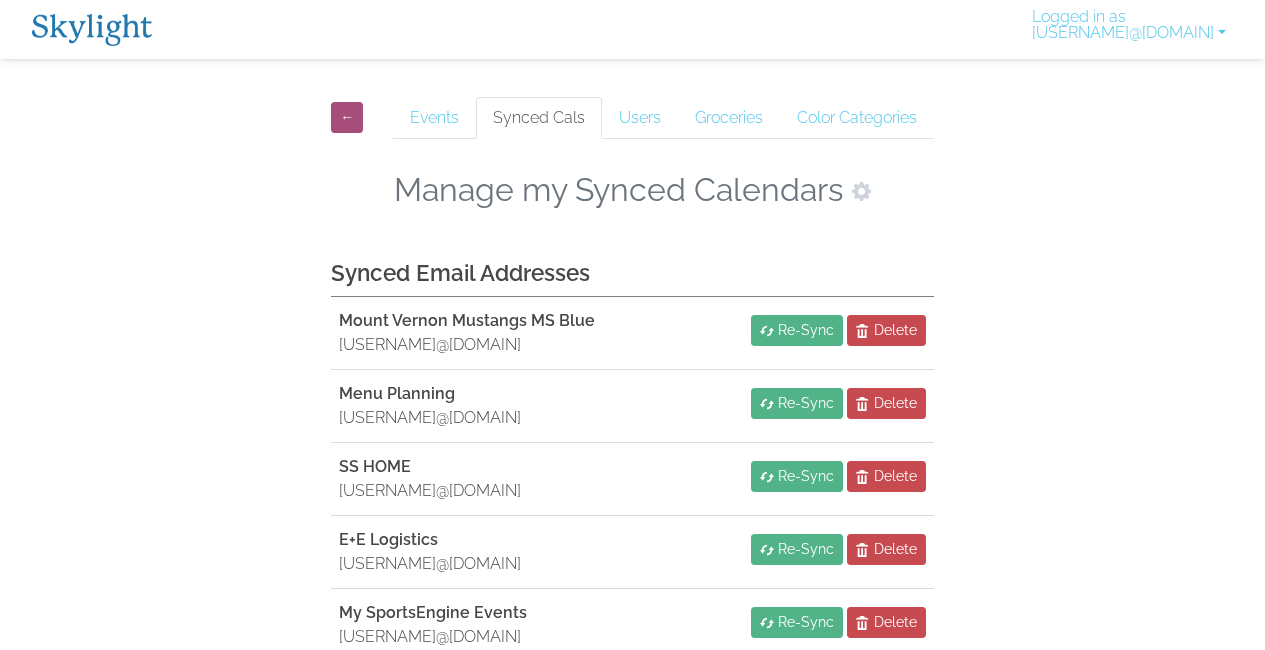 scroll, scrollTop: 0, scrollLeft: 0, axis: both 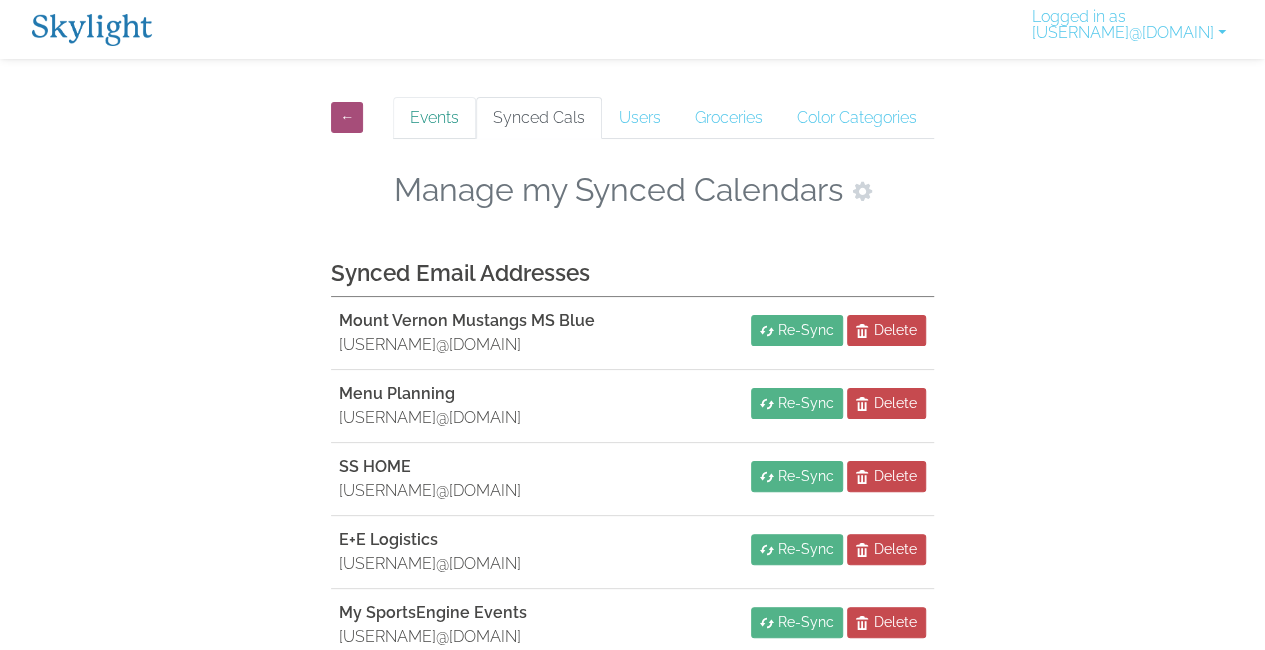 click on "Events" at bounding box center [434, 118] 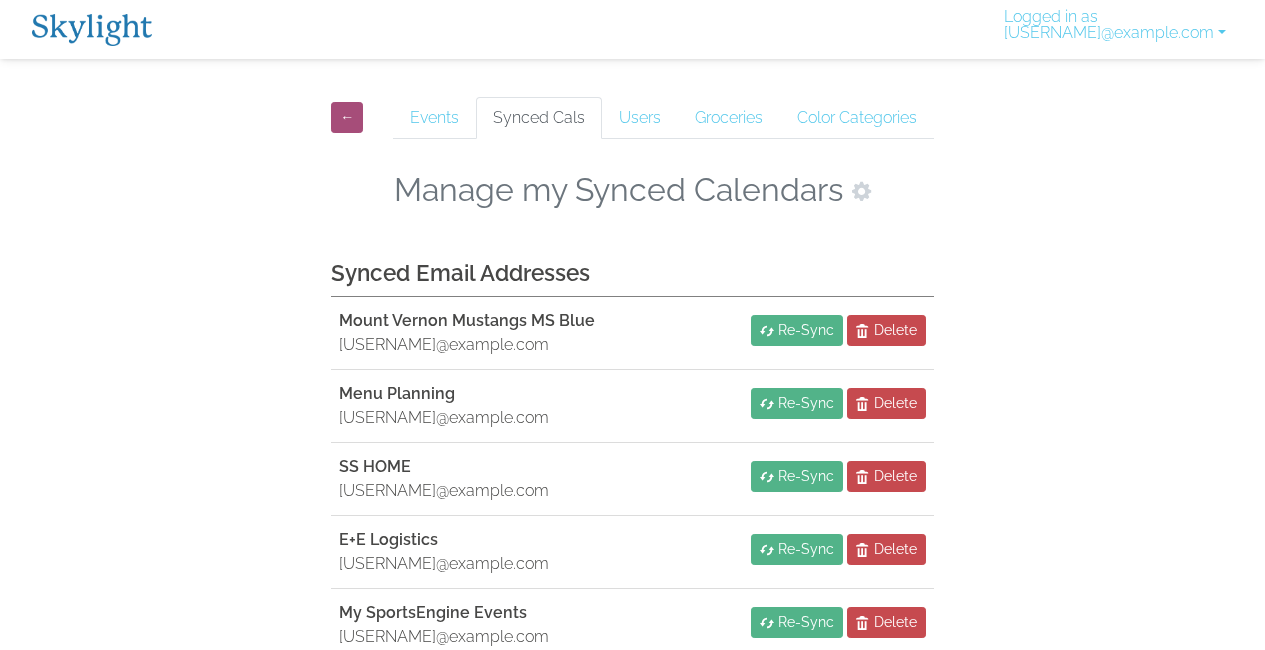 scroll, scrollTop: 0, scrollLeft: 0, axis: both 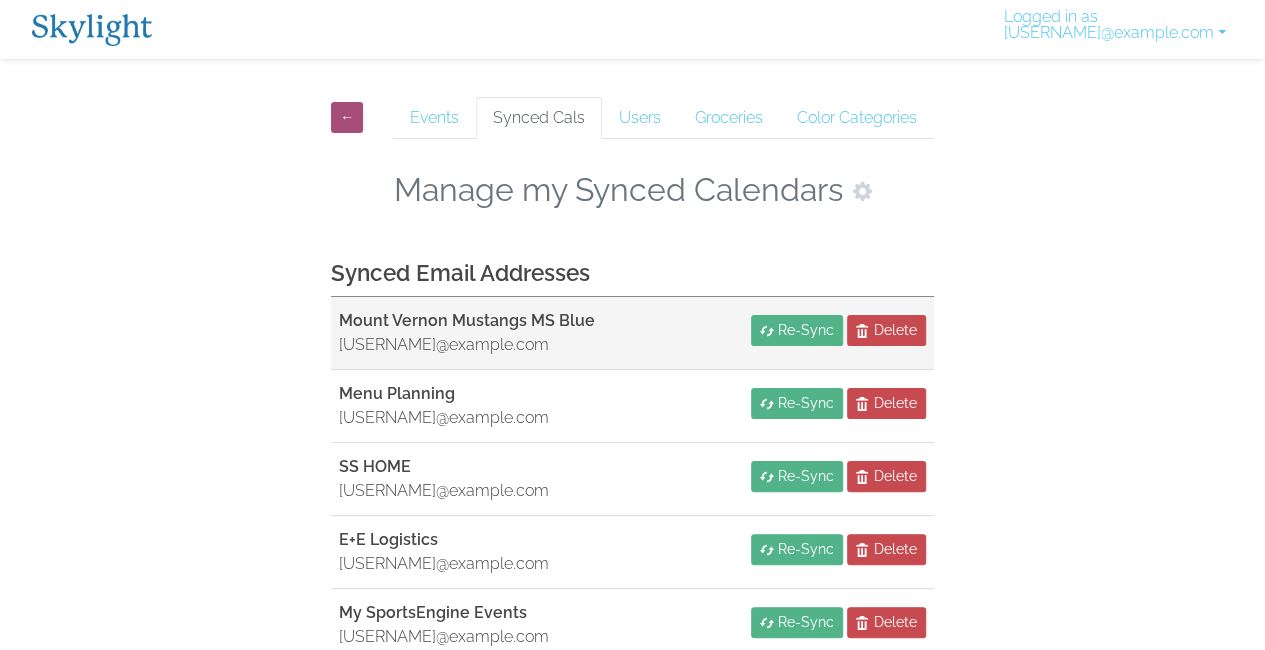 click on "Mount Vernon Mustangs MS Blue" at bounding box center (467, 320) 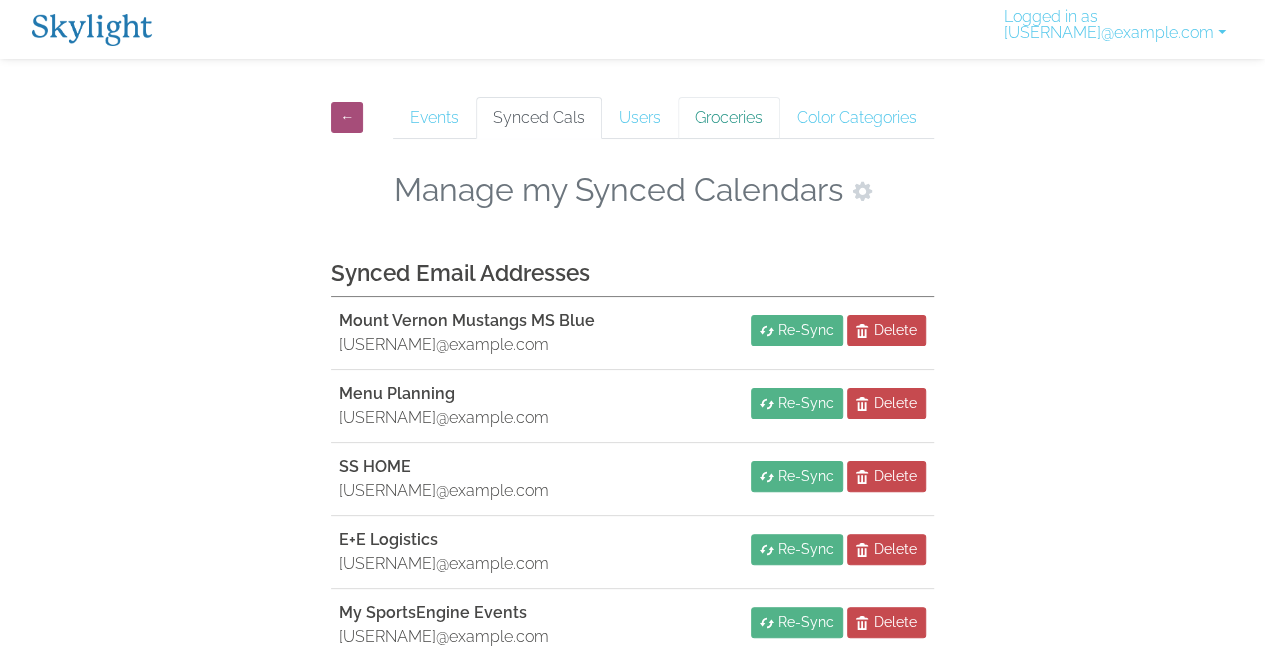 click on "Groceries" at bounding box center [729, 118] 